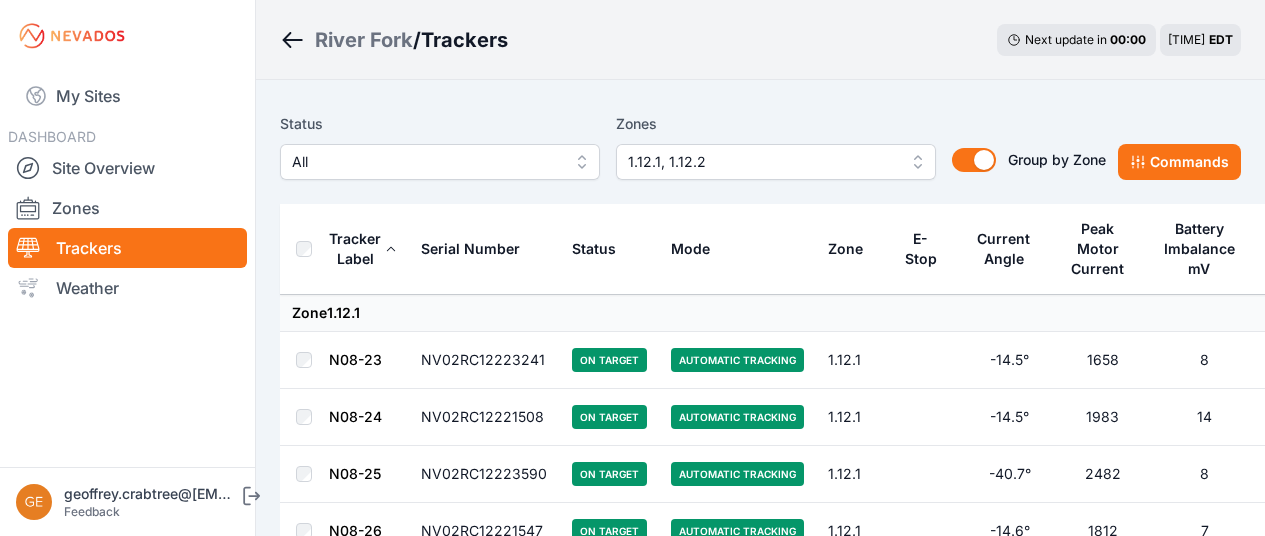 scroll, scrollTop: 800, scrollLeft: 0, axis: vertical 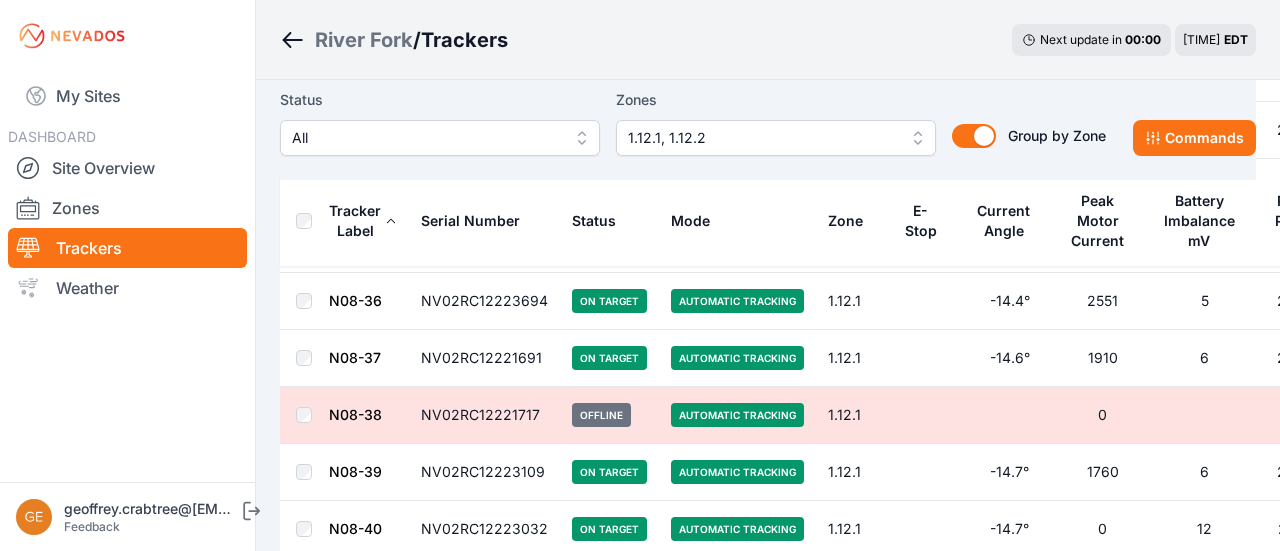 click on "1.12.1, 1.12.2" at bounding box center [762, 138] 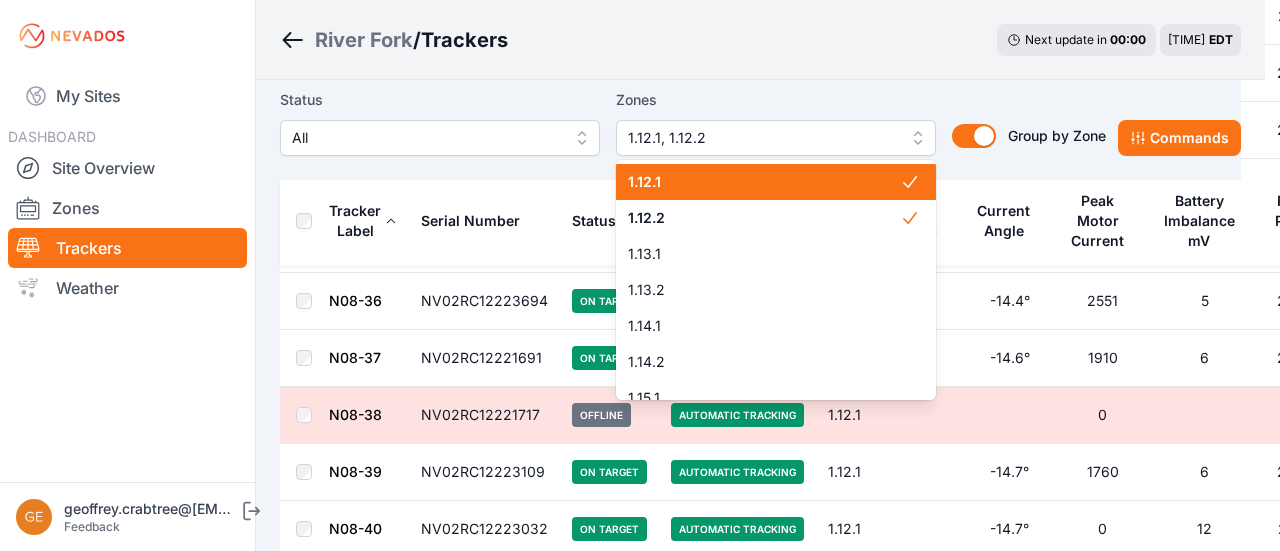 click on "1.12.1" at bounding box center [764, 182] 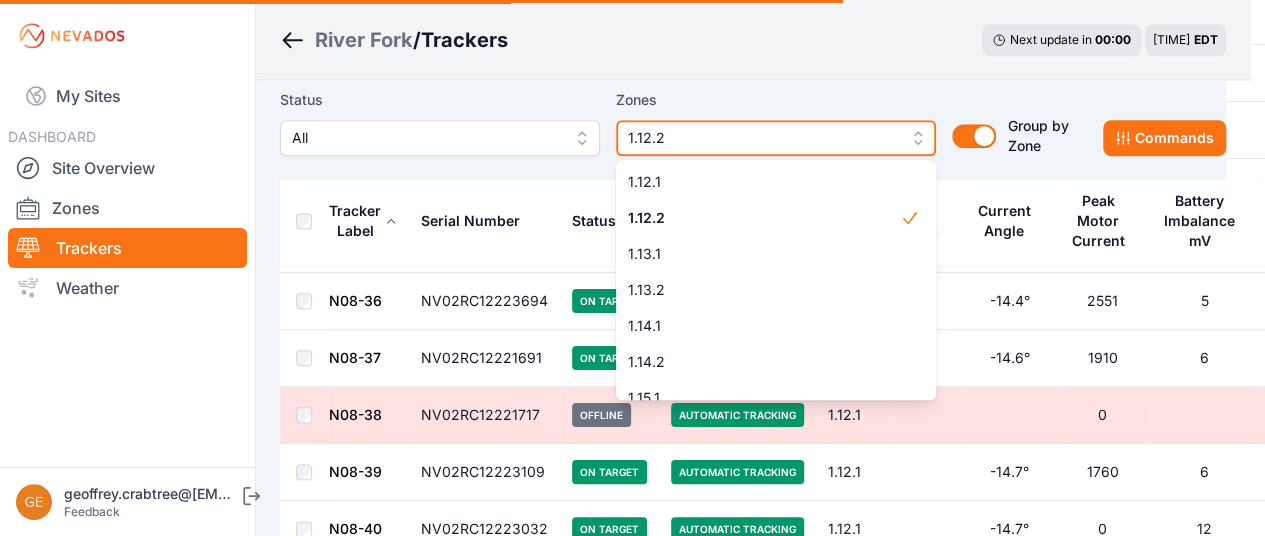 click on "1.12.2" at bounding box center [762, 138] 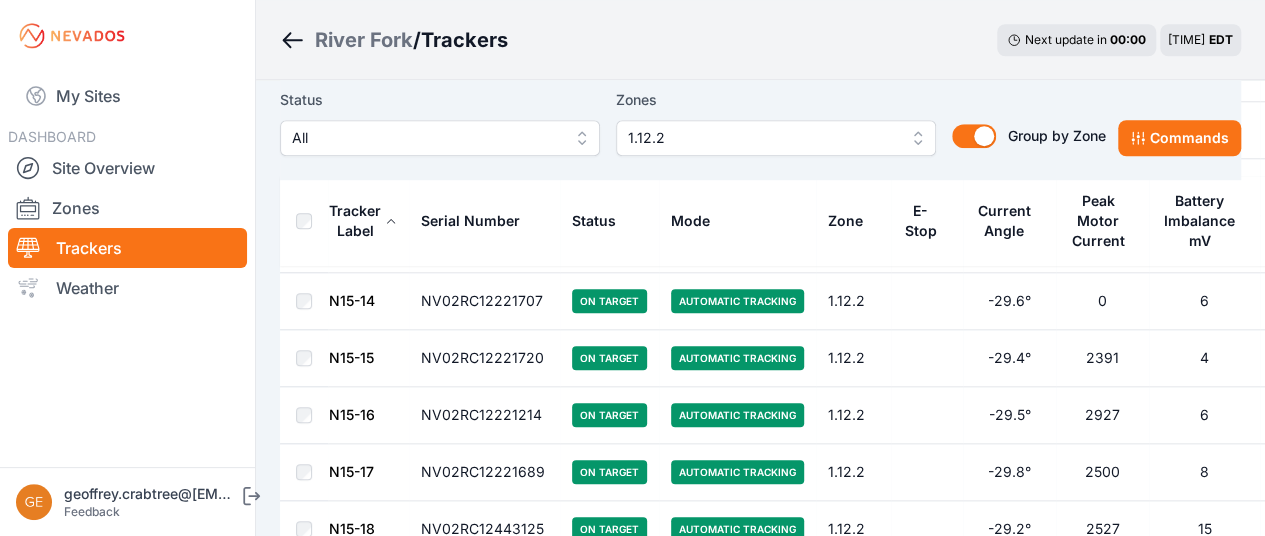 click on "Zones" at bounding box center [776, 100] 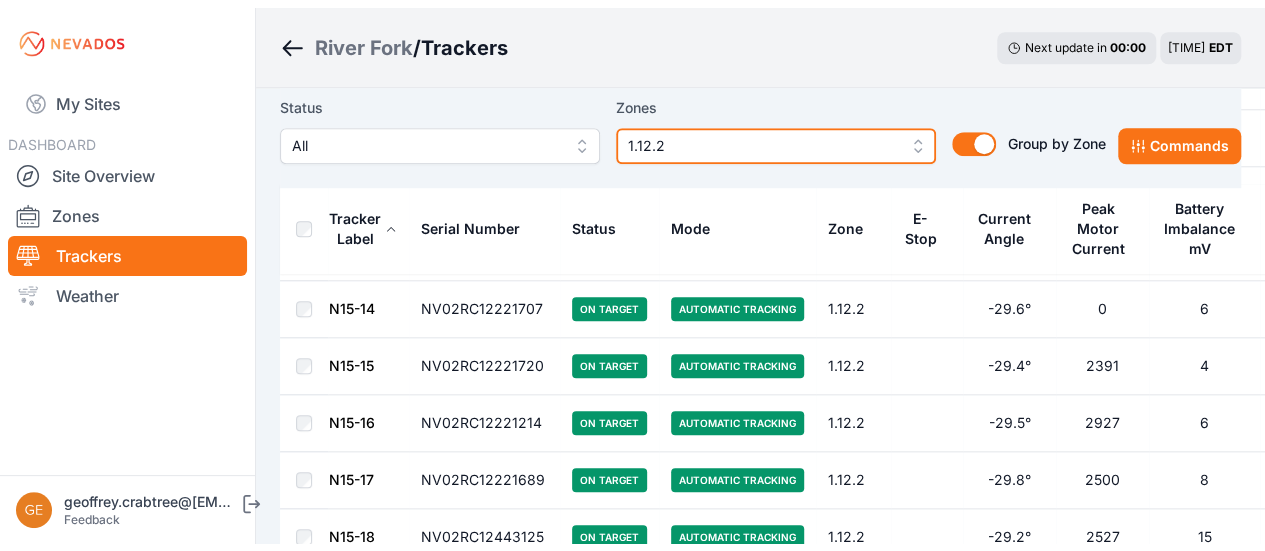 scroll, scrollTop: 0, scrollLeft: 0, axis: both 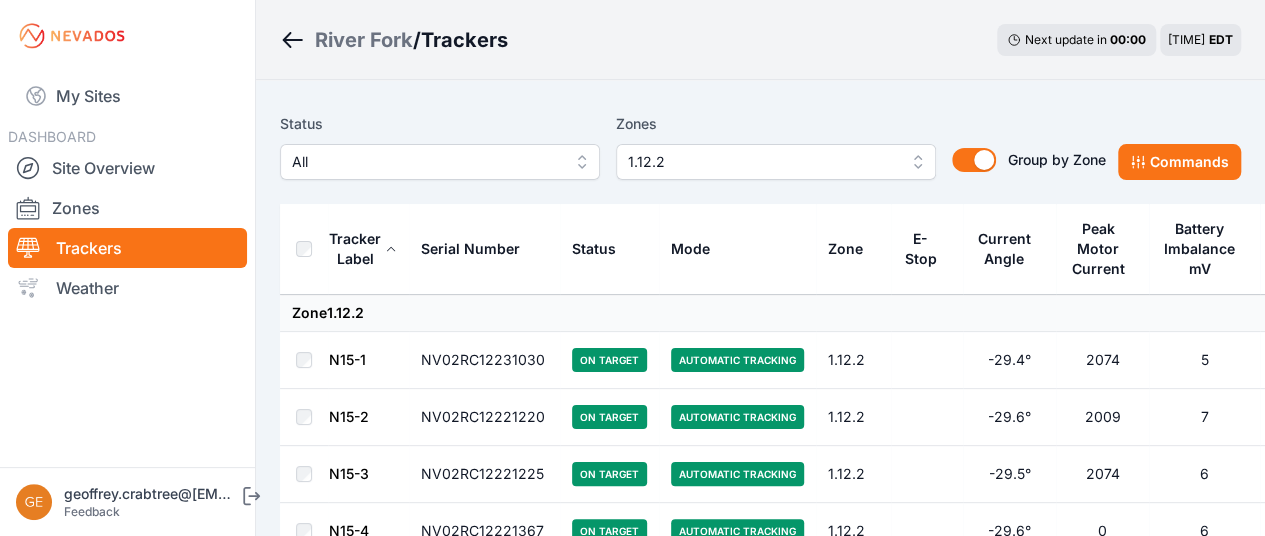 click on "1.12.2" at bounding box center [762, 162] 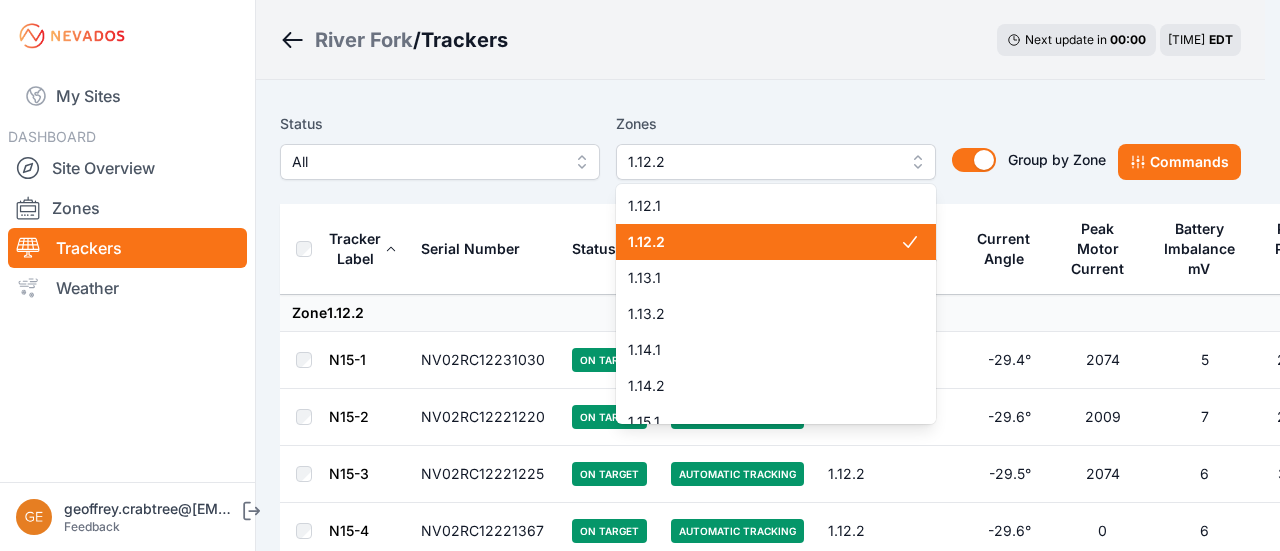 click on "1.12.2" at bounding box center [764, 242] 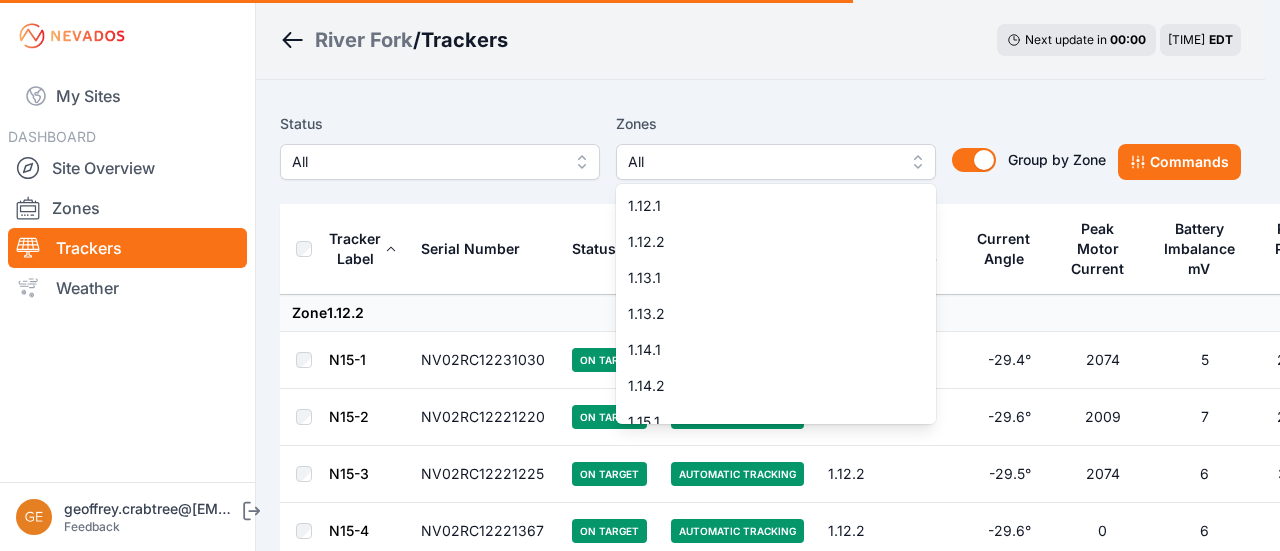 click on "Status All Zones All 1.12.1 1.12.2 1.13.1 1.13.2 1.14.1 1.14.2 1.15.1 1.15.2 2.1.1 2.1.2 2.4.1 2.4.2 2.8.1 2.8.2 2.9.1 2.10.1 2.10.2 3.9.1 3.10.1 3.10.2 Group by Zone Group by Zone Commands Tracker Label Serial Number Status Mode Zone E-Stop Current Angle Peak Motor Current Battery Imbalance mV Pony Panel mV Zone  1.12.2 N15-1 NV02RC12231030 On Target Automatic Tracking 1.12.2 -29.4° 2074 5 29640 N15-2 NV02RC12221220 On Target Automatic Tracking 1.12.2 -29.6° 2009 7 29760 N15-3 NV02RC12221225 On Target Automatic Tracking 1.12.2 -29.5° 2074 6 30160 N15-4 NV02RC12221367 On Target Automatic Tracking 1.12.2 -29.6° 0 6 27610 N15-5 NV02RC12221442 On Target Automatic Tracking 1.12.2 -29.6° 2247 5 30190 N15-6 NV02RC12221369 On Target Automatic Tracking 1.12.2 -29.9° 2111 2 29810 N15-7 NV02RC12221482 On Target Automatic Tracking 1.12.2 -29.7° 2133 6 29980 N15-8 NV02RC12221470 On Target Automatic Tracking 1.12.2 -29.6° 2096 9 29760 N15-9 NV02RC12446020 On Target Automatic Tracking 1.12.2 -30.2° 0 12 27160 2131" at bounding box center (760, 2067) 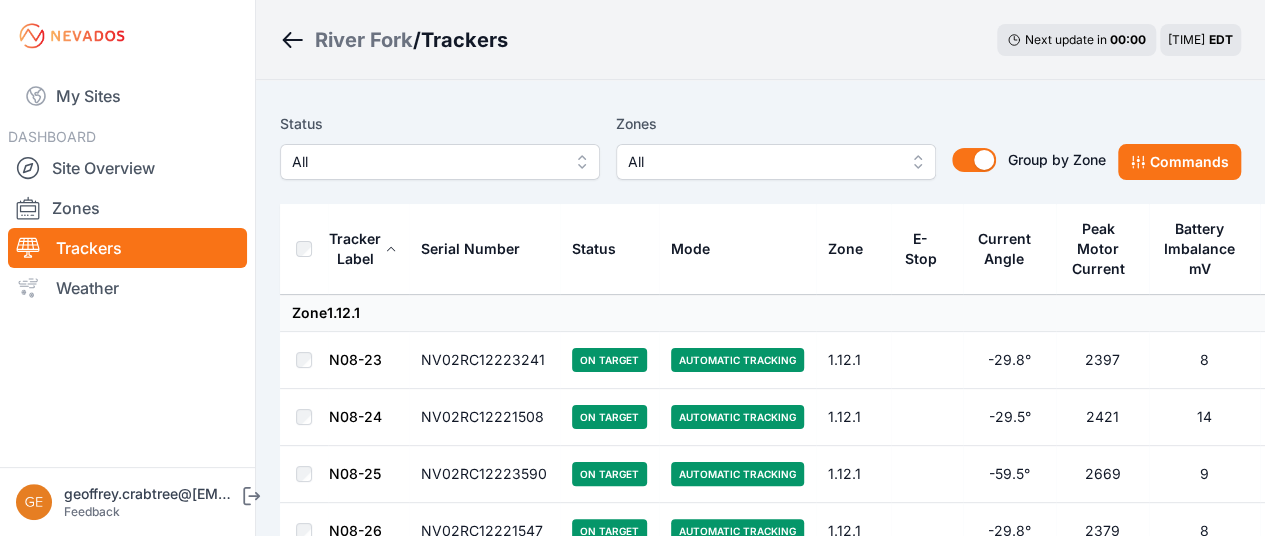 drag, startPoint x: 118, startPoint y: 179, endPoint x: 278, endPoint y: 130, distance: 167.33499 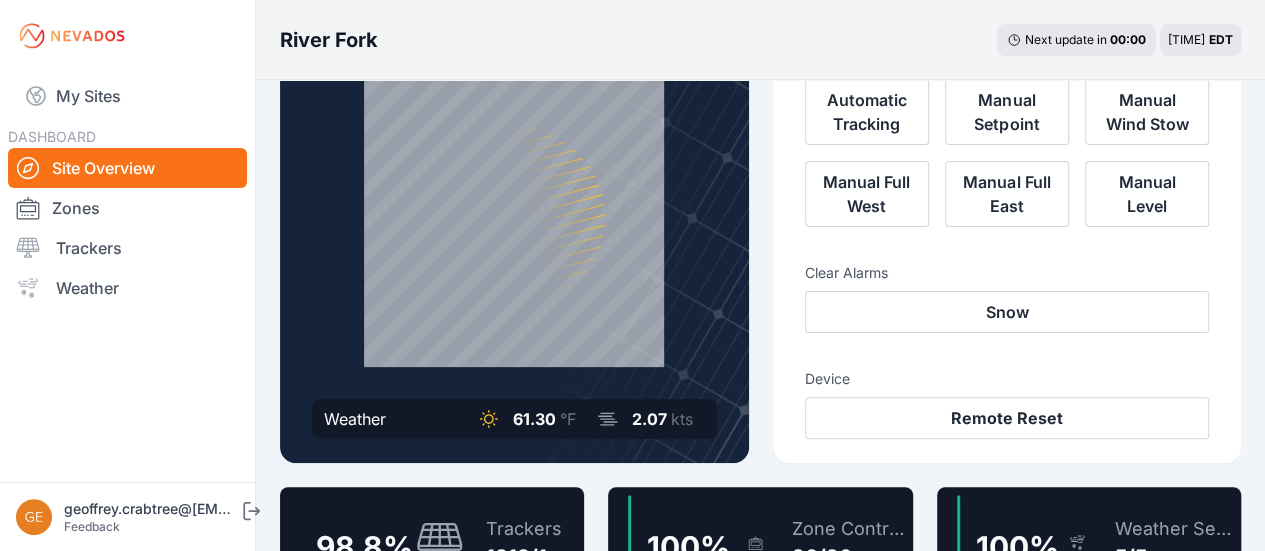 scroll, scrollTop: 100, scrollLeft: 0, axis: vertical 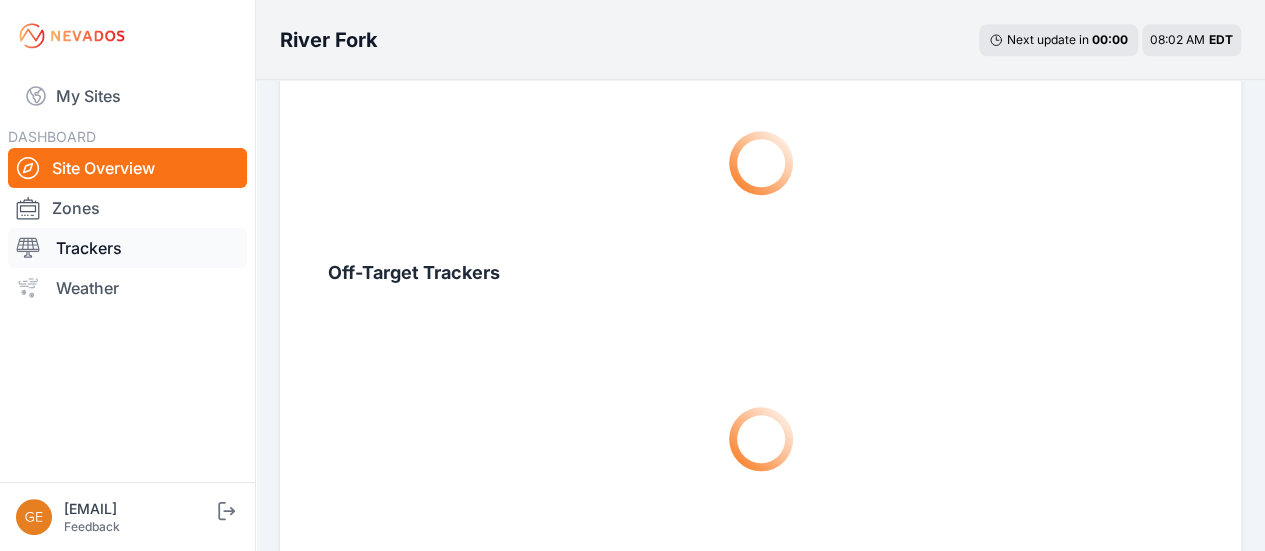 click on "Trackers" at bounding box center [127, 248] 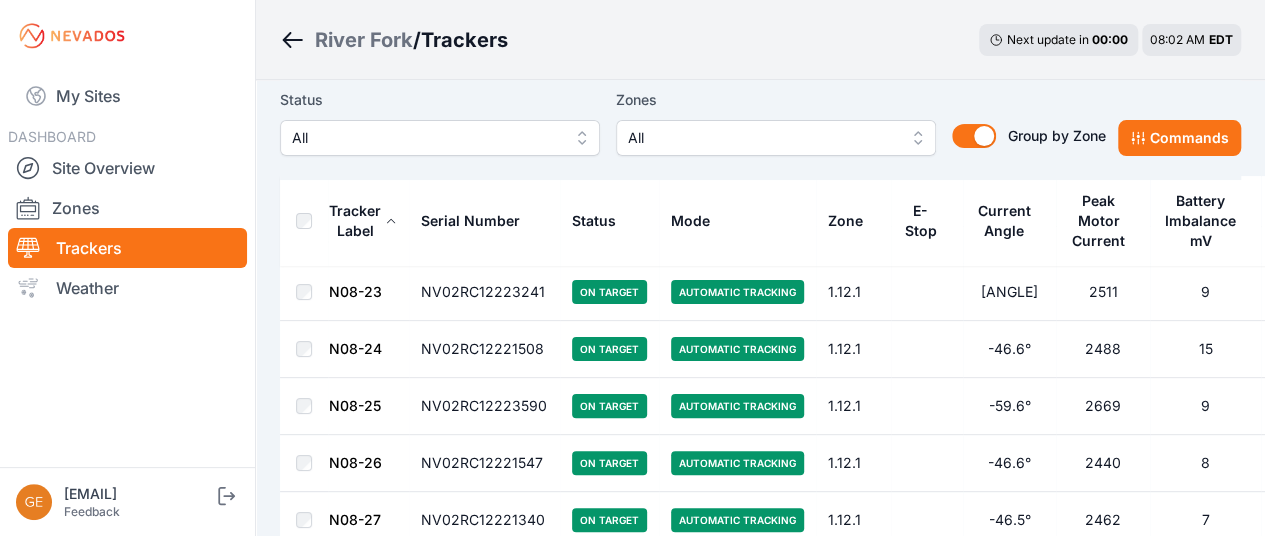 scroll, scrollTop: 100, scrollLeft: 0, axis: vertical 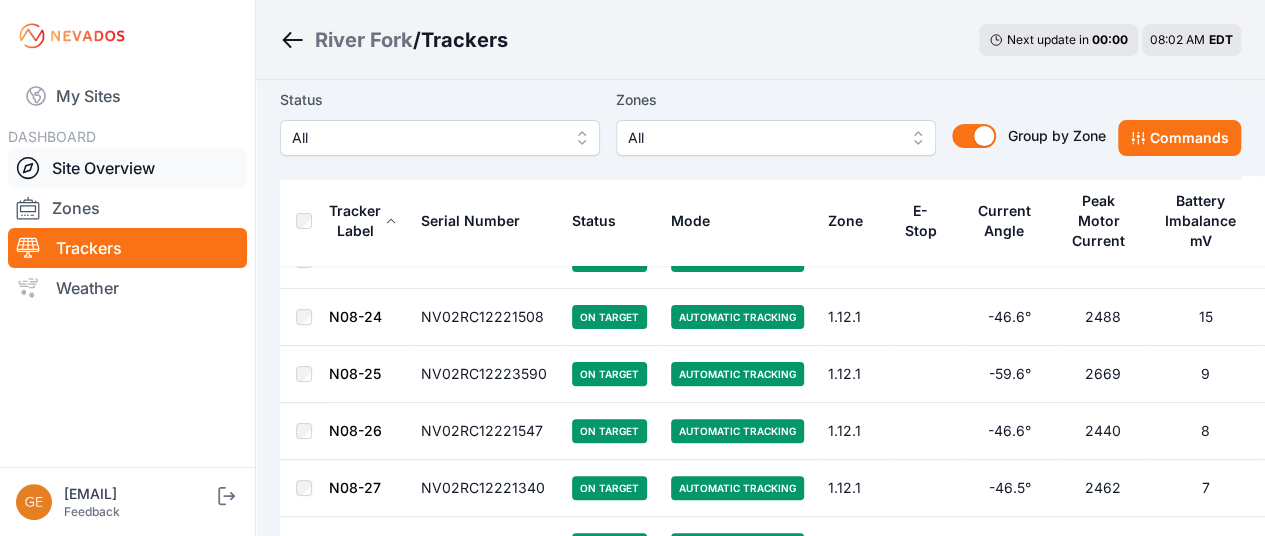 click on "Site Overview" at bounding box center (127, 168) 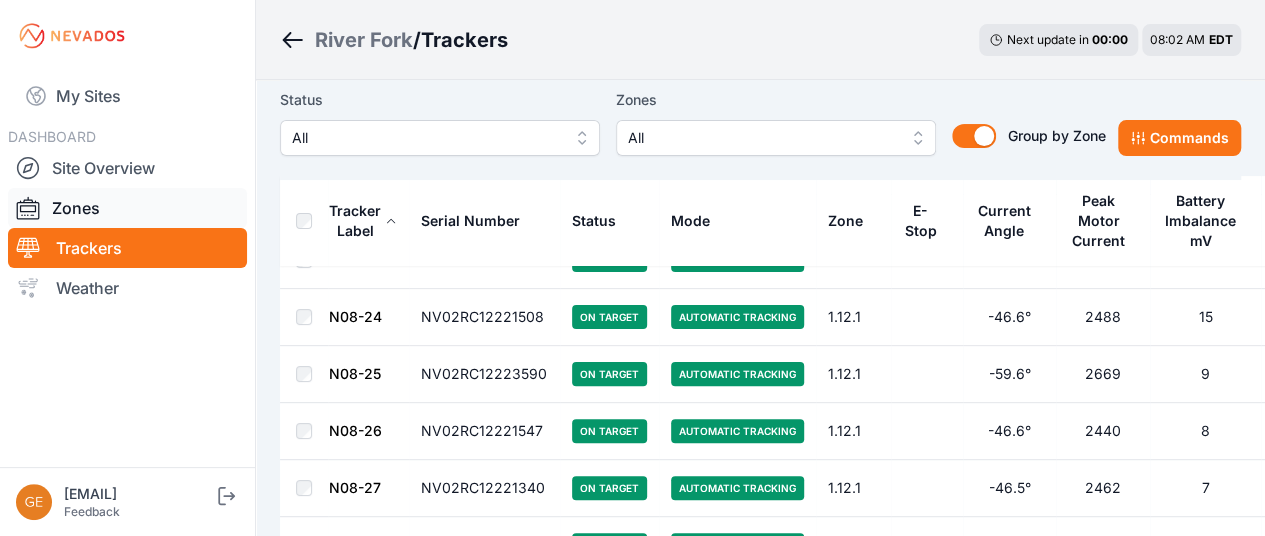 scroll, scrollTop: 0, scrollLeft: 0, axis: both 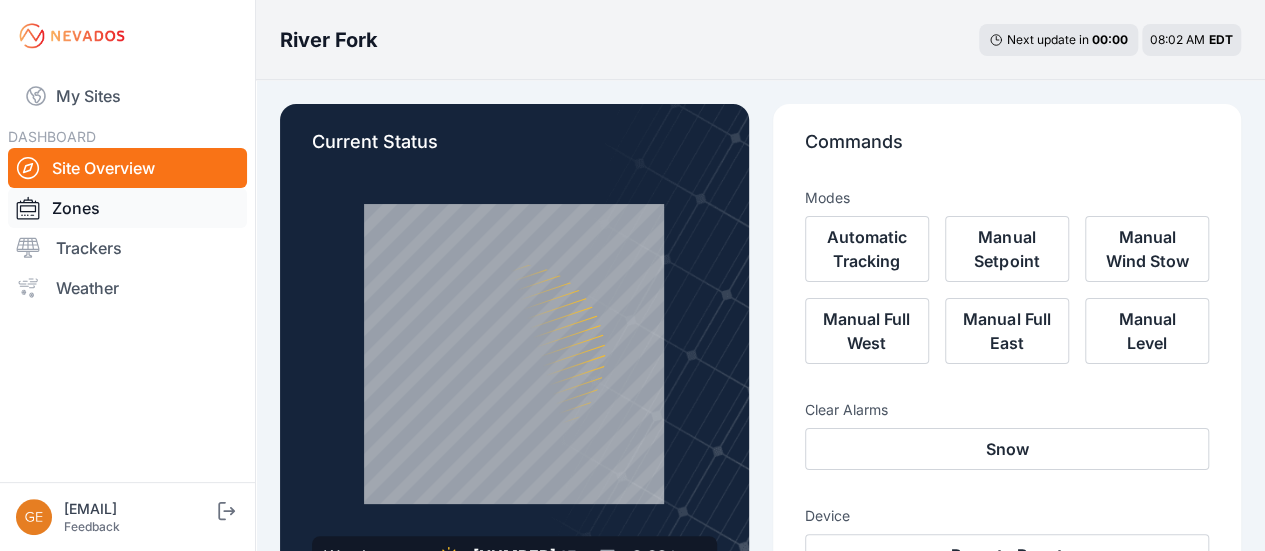 click on "Zones" at bounding box center [127, 208] 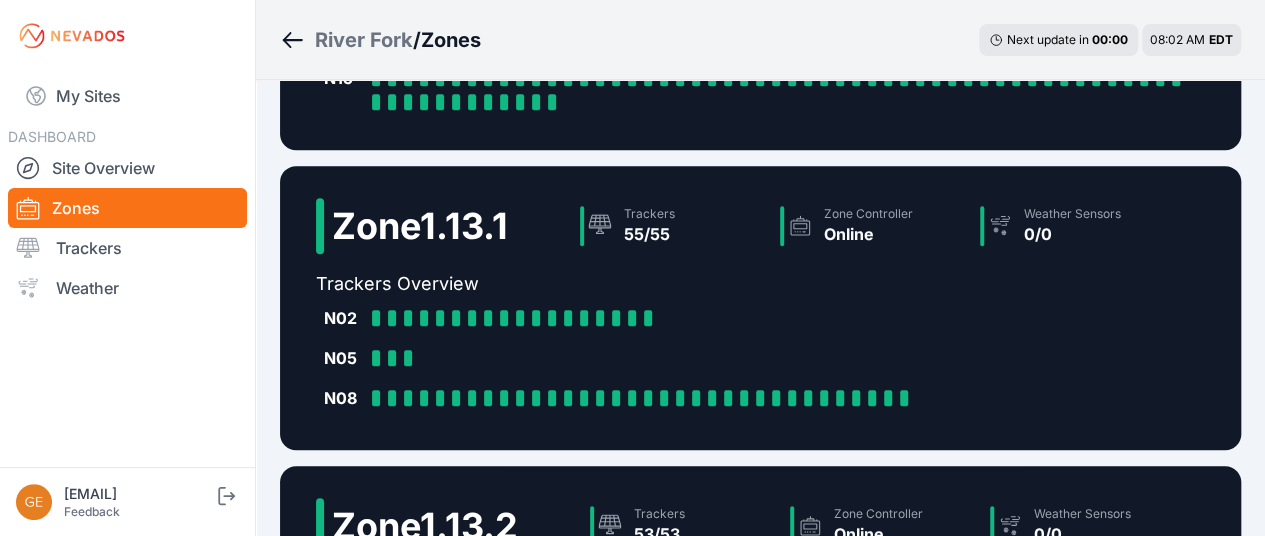 scroll, scrollTop: 400, scrollLeft: 0, axis: vertical 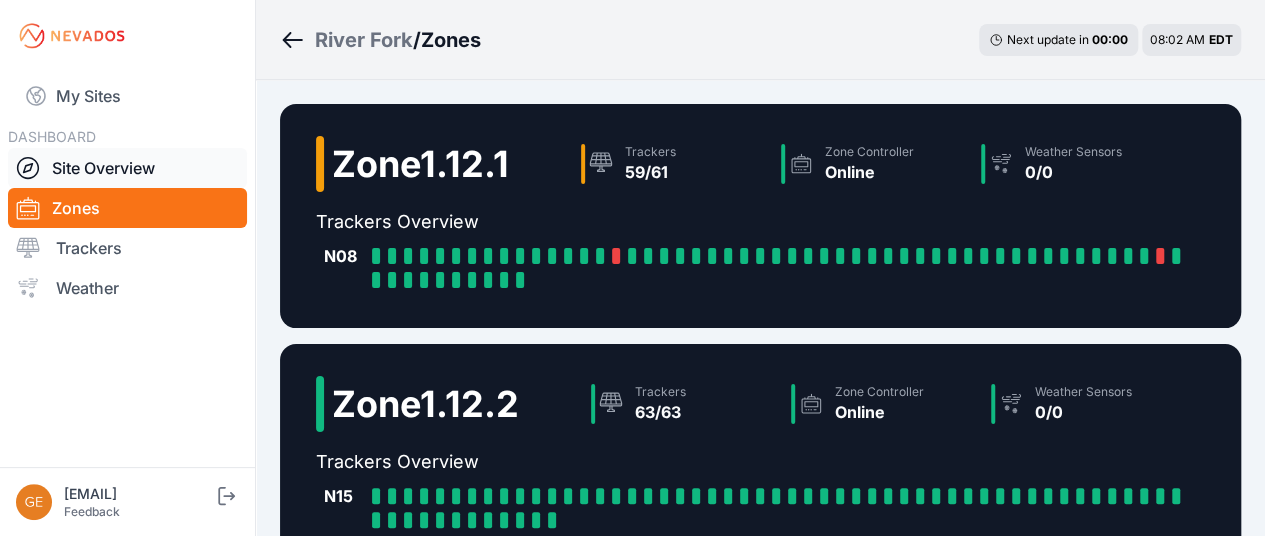 click on "Site Overview" at bounding box center [127, 168] 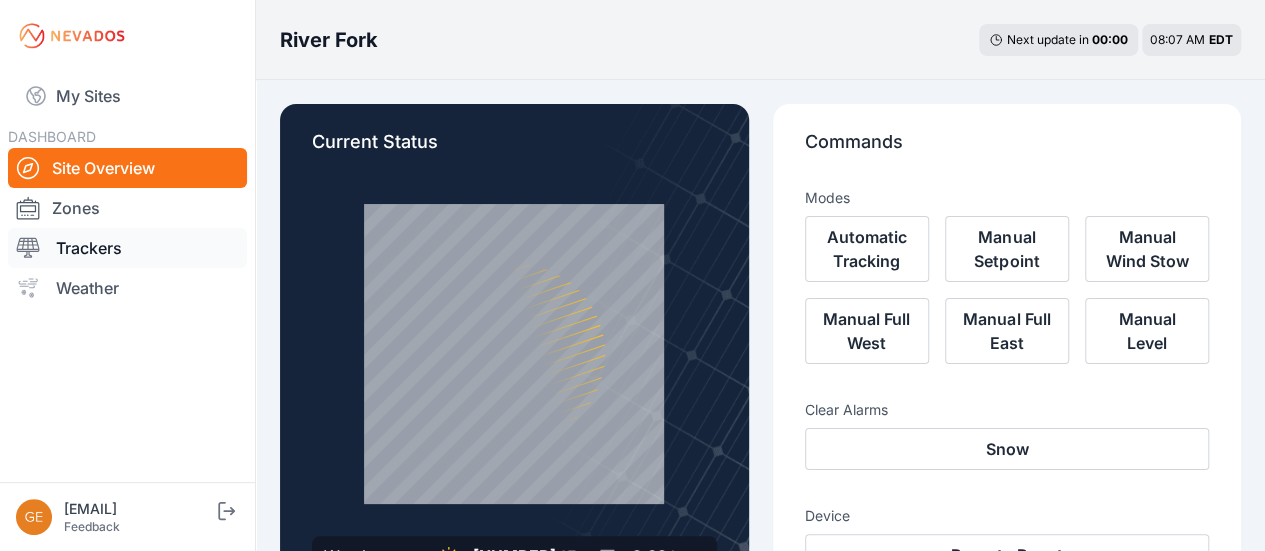 click on "Trackers" at bounding box center (127, 248) 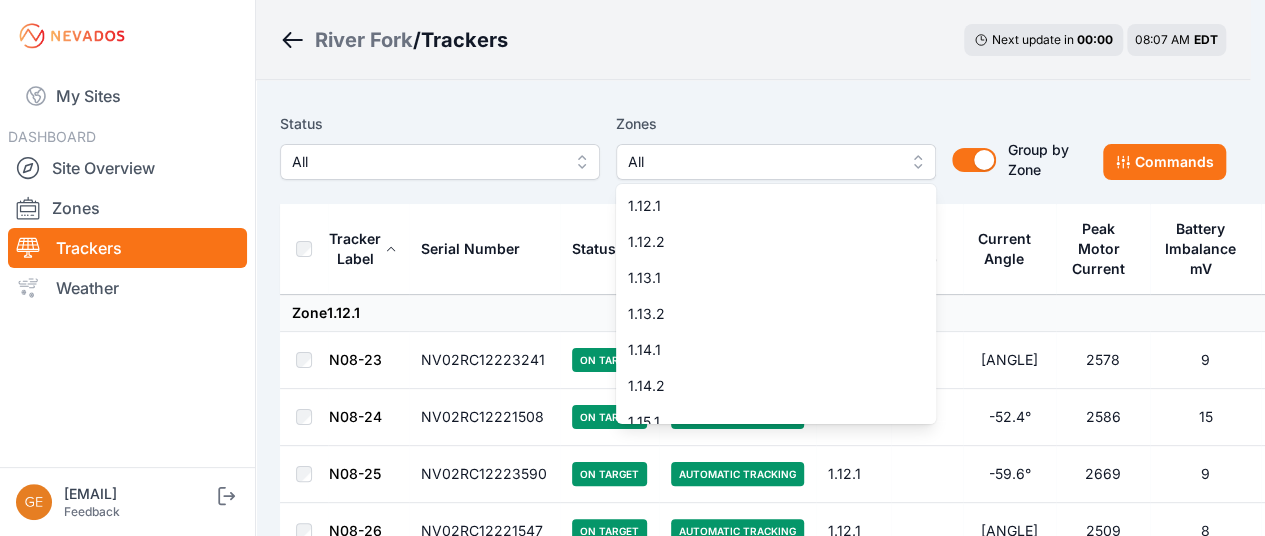 click on "All" at bounding box center [762, 162] 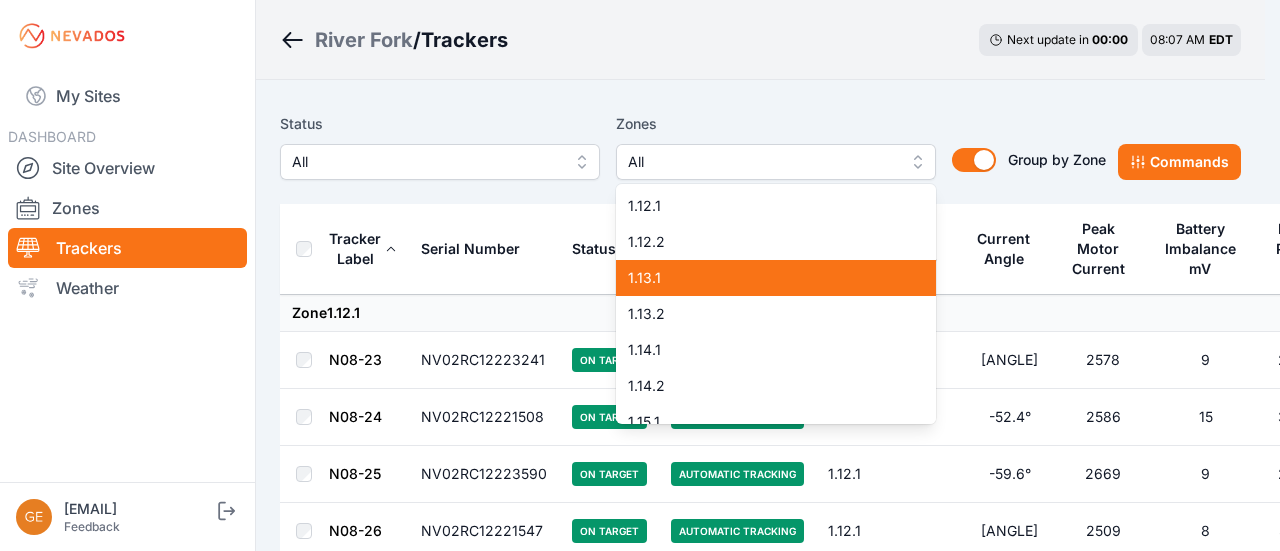 click on "1.13.1" at bounding box center [764, 278] 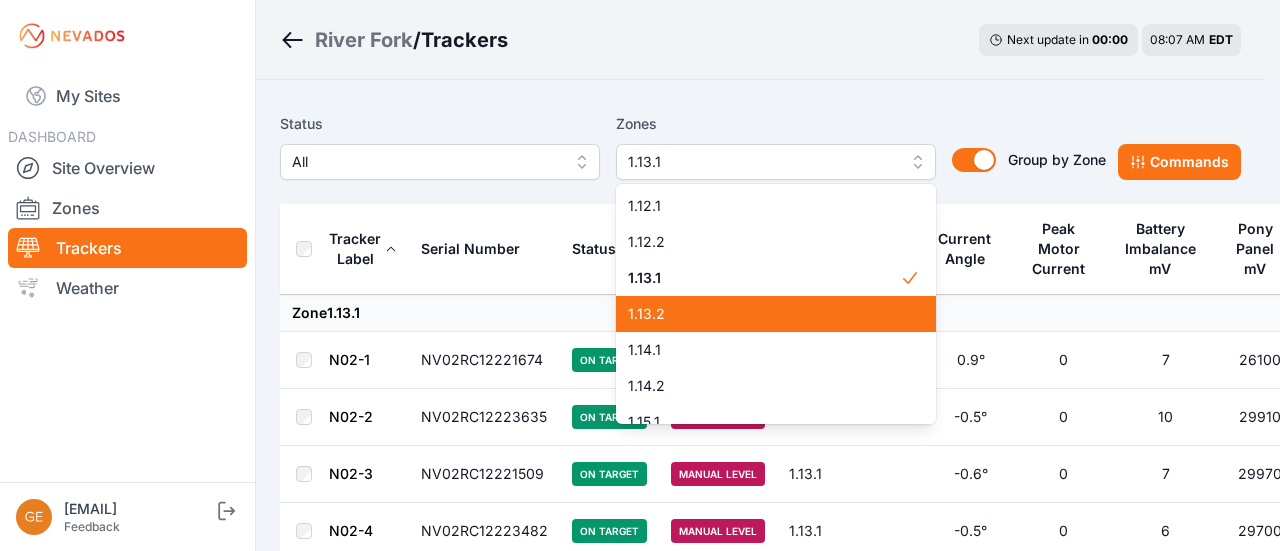 click on "1.13.2" at bounding box center [764, 314] 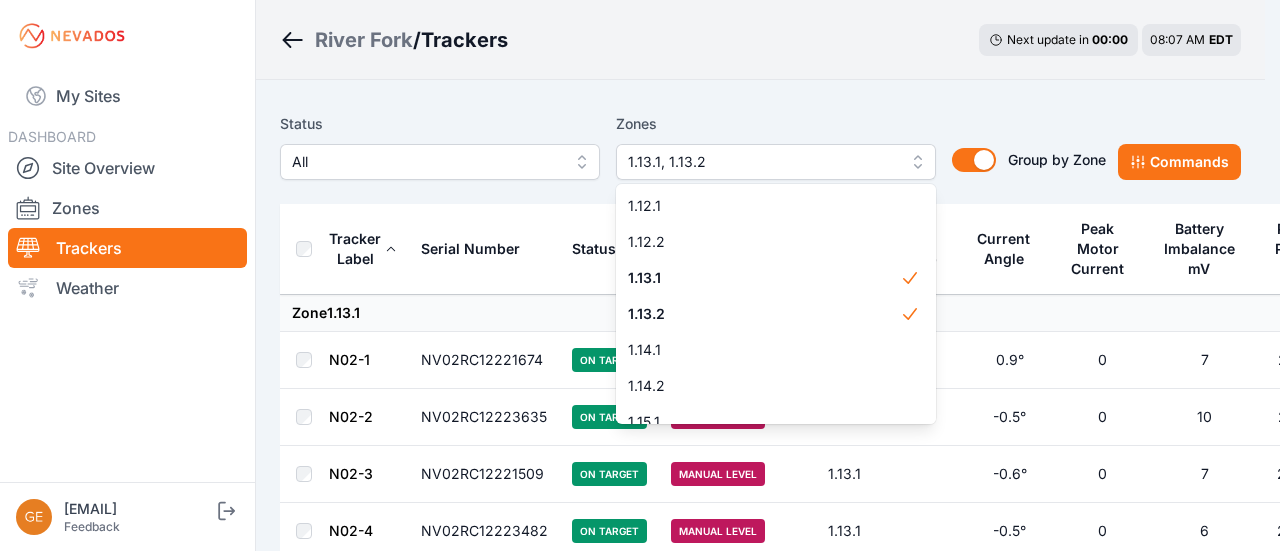 click on "Status All Zones 1.13.1, 1.13.2 1.12.1 1.12.2 1.13.1 1.13.2 1.14.1 1.14.2 1.15.1 1.15.2 2.1.1 2.1.2 2.4.1 2.4.2 2.8.1 2.8.2 2.9.1 2.10.1 2.10.2 3.9.1 3.10.1 3.10.2 Group by Zone Group by Zone Commands Tracker Label Serial Number Status Mode Zone E-Stop Current Angle Peak Motor Current Battery Imbalance mV Pony Panel mV Zone  1.13.1 N02-1 [SERIAL] On Target Manual Level 1.13.1 [ANGLE] 0 7 26100 N02-2 [SERIAL] On Target Manual Level 1.13.1 [ANGLE] 0 10 29910 N02-3 [SERIAL] On Target Manual Level 1.13.1 [ANGLE] 0 7 29970 N02-4 [SERIAL] On Target Manual Level 1.13.1 [ANGLE] 0 6 29700 N02-5 [SERIAL] On Target Manual Level 1.13.1 [ANGLE] 0 10 29500 N02-6 [SERIAL] On Target Manual Level 1.13.1 [ANGLE] 0 10 27460 N02-7 [SERIAL] On Target Manual Level 1.13.1 [ANGLE] 0 8 30120 N02-8 [SERIAL] On Target Manual Level 1.13.1 [ANGLE] 0 6 29930 N02-9 [SERIAL] On Target Manual Level 1.13.1 [ANGLE] 0 5 30100 N02-10 [SERIAL] On Target Manual Level 1.13.1 [ANGLE] 0 9 26190 N02-11" at bounding box center (760, 3352) 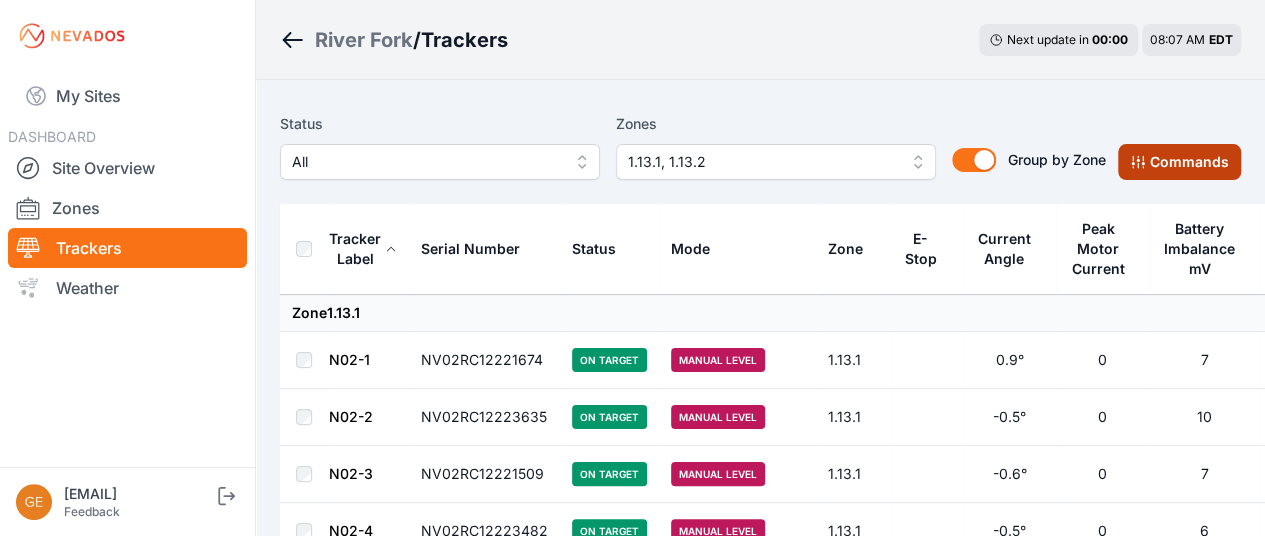 click on "Commands" at bounding box center [1179, 162] 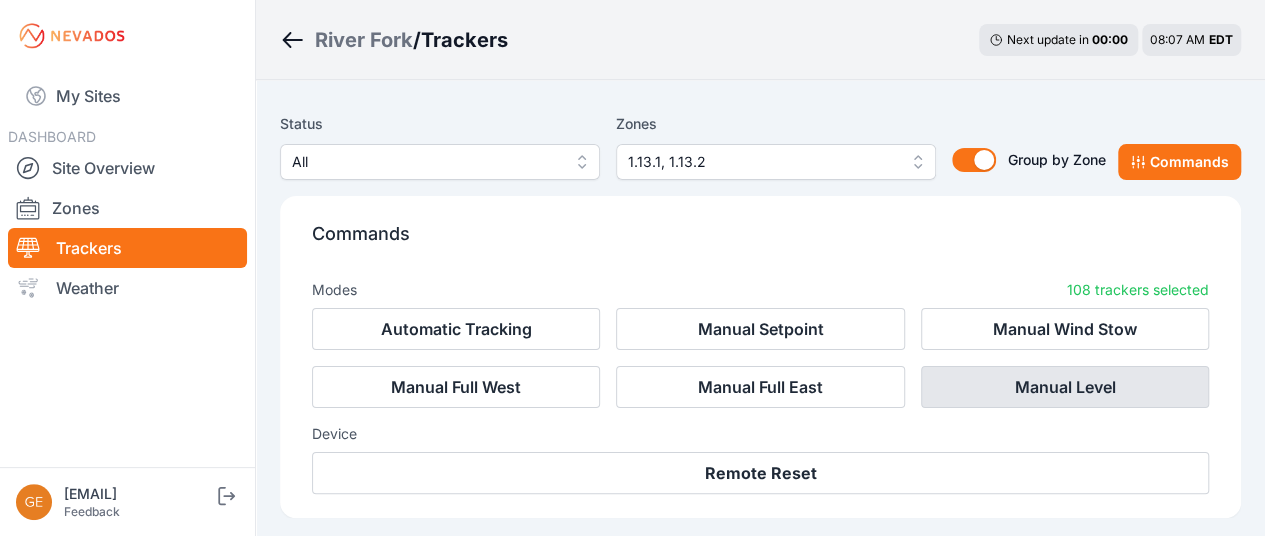 click on "Manual Level" at bounding box center (1065, 387) 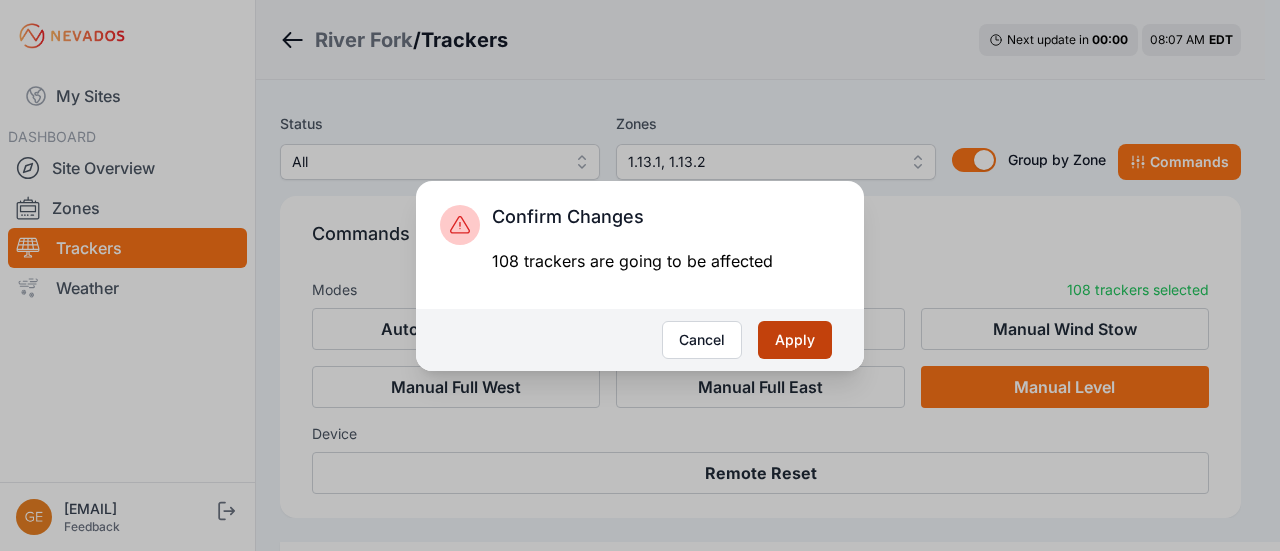click on "Apply" at bounding box center [795, 340] 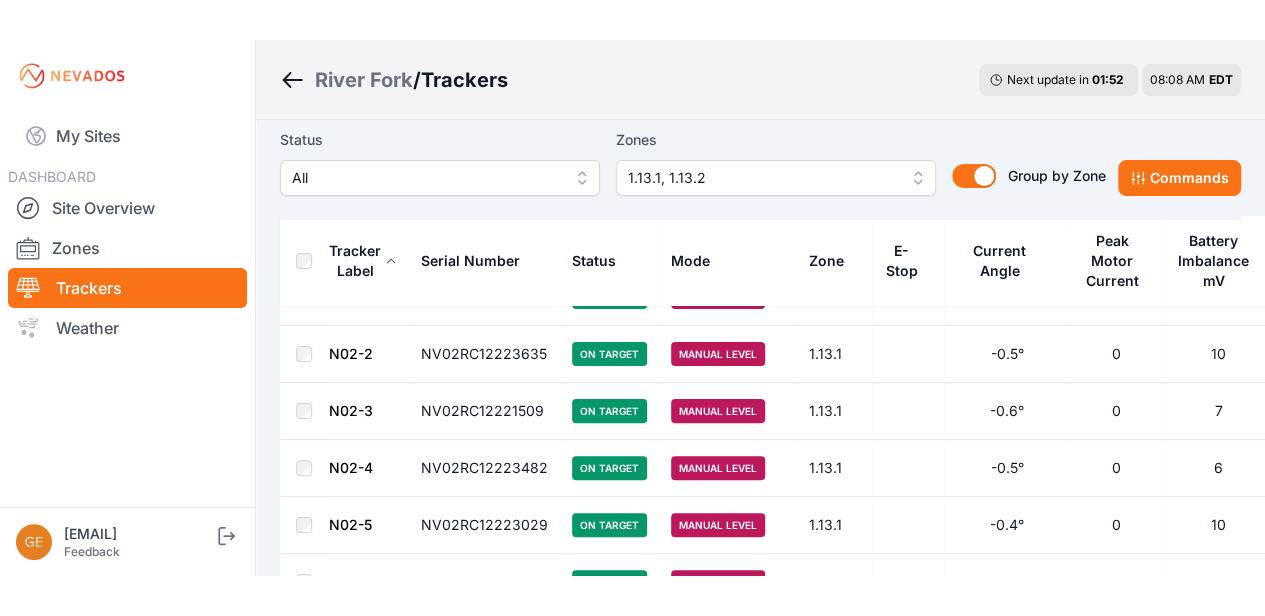 scroll, scrollTop: 100, scrollLeft: 0, axis: vertical 